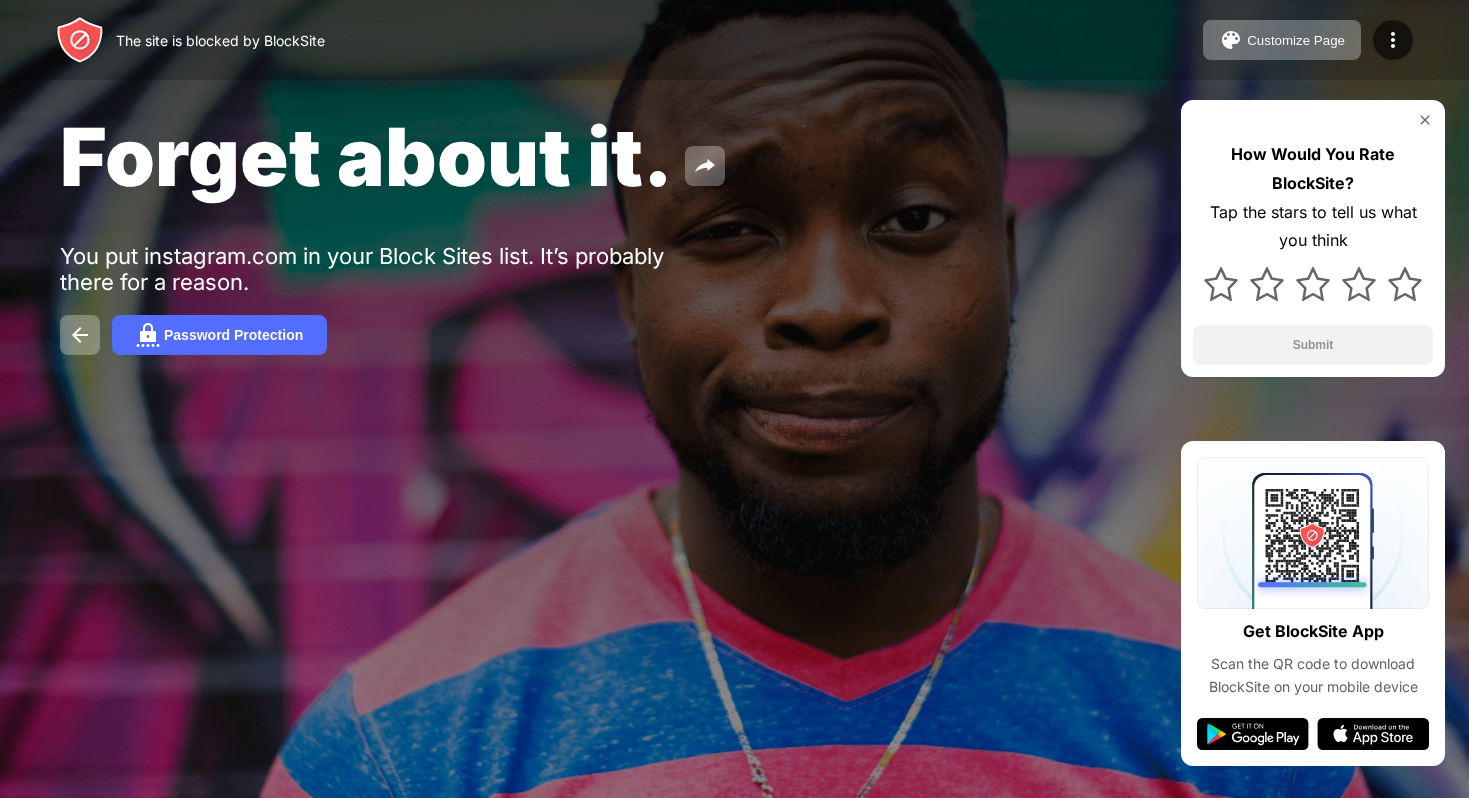 scroll, scrollTop: 0, scrollLeft: 0, axis: both 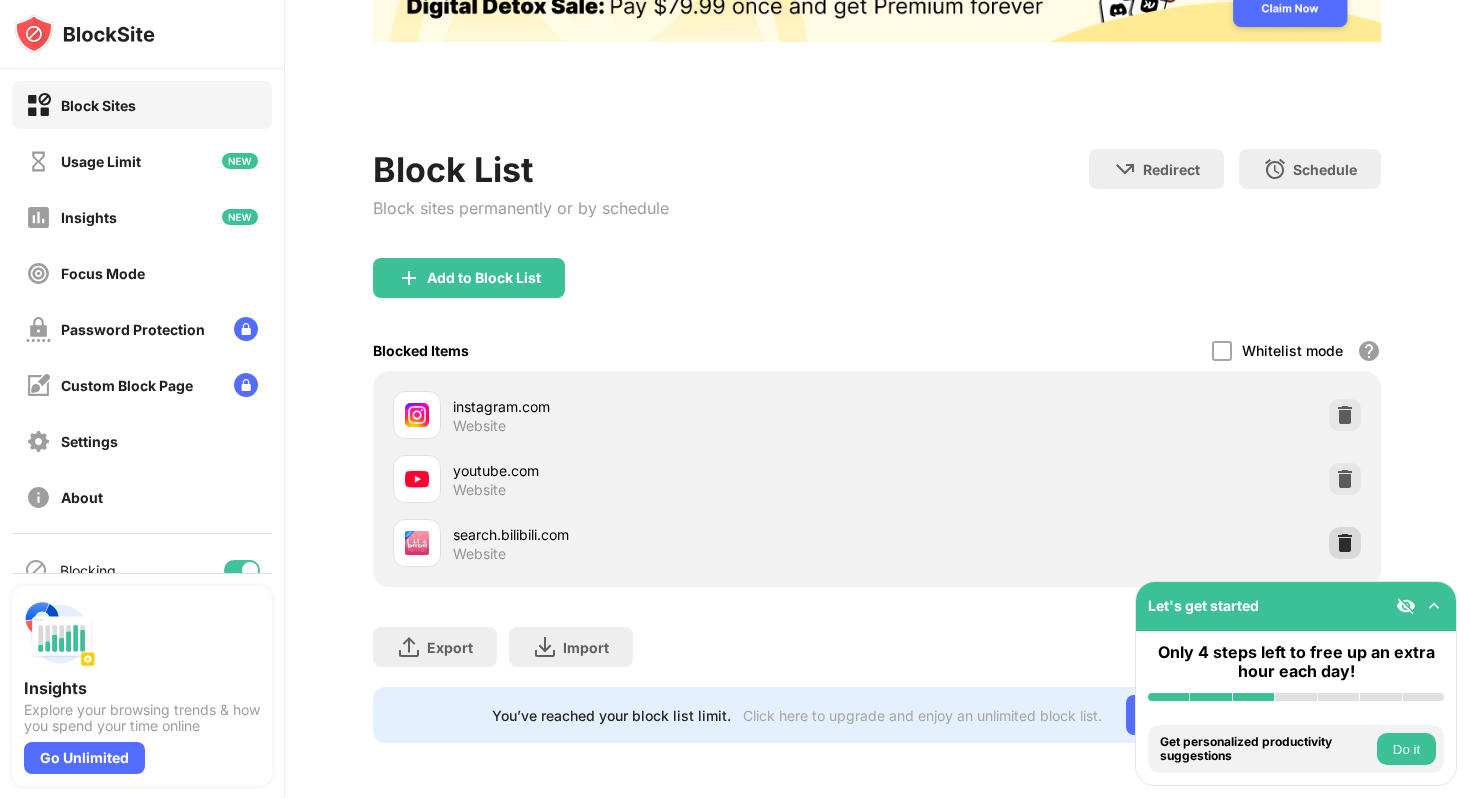 click at bounding box center (1345, 543) 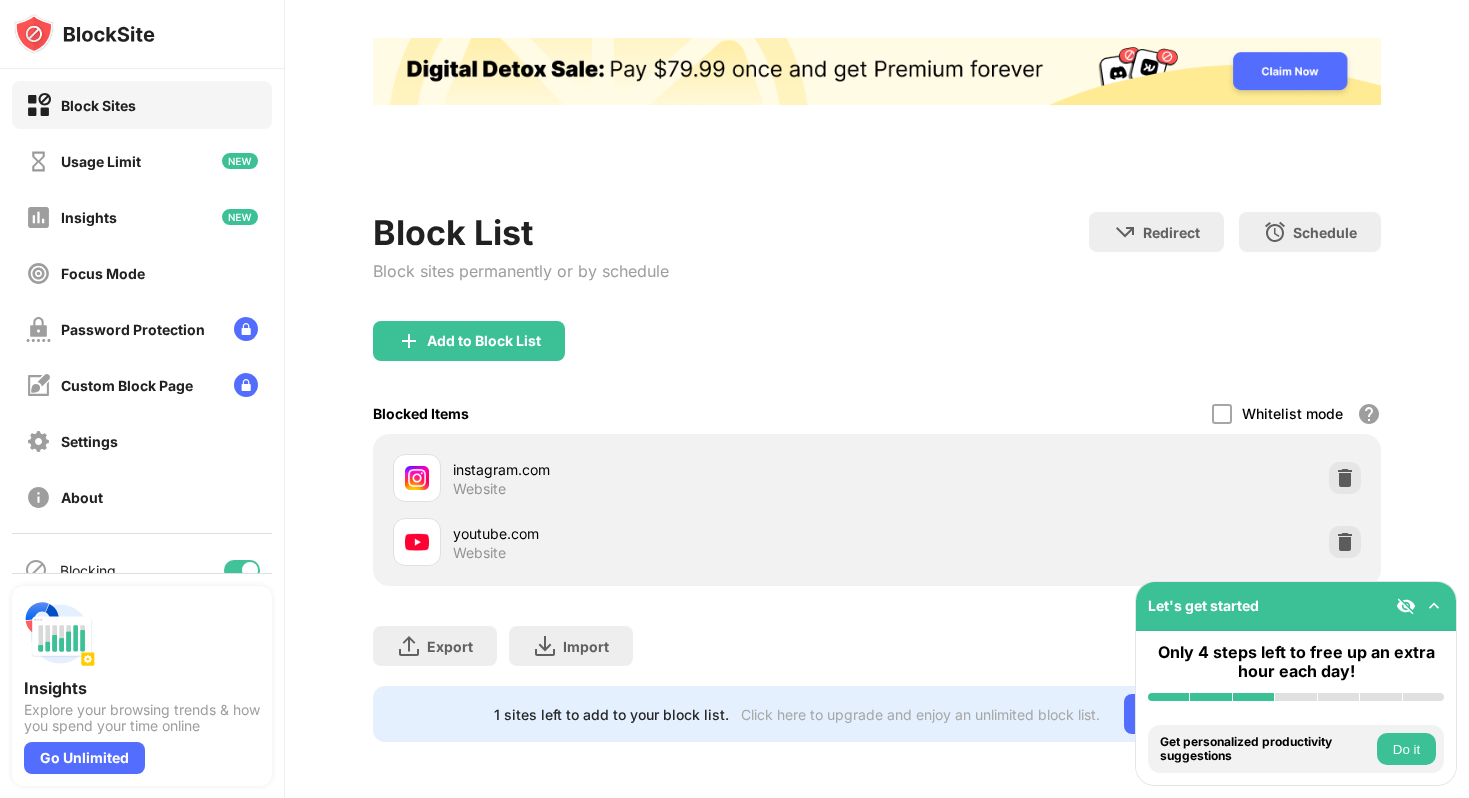 scroll, scrollTop: 86, scrollLeft: 0, axis: vertical 